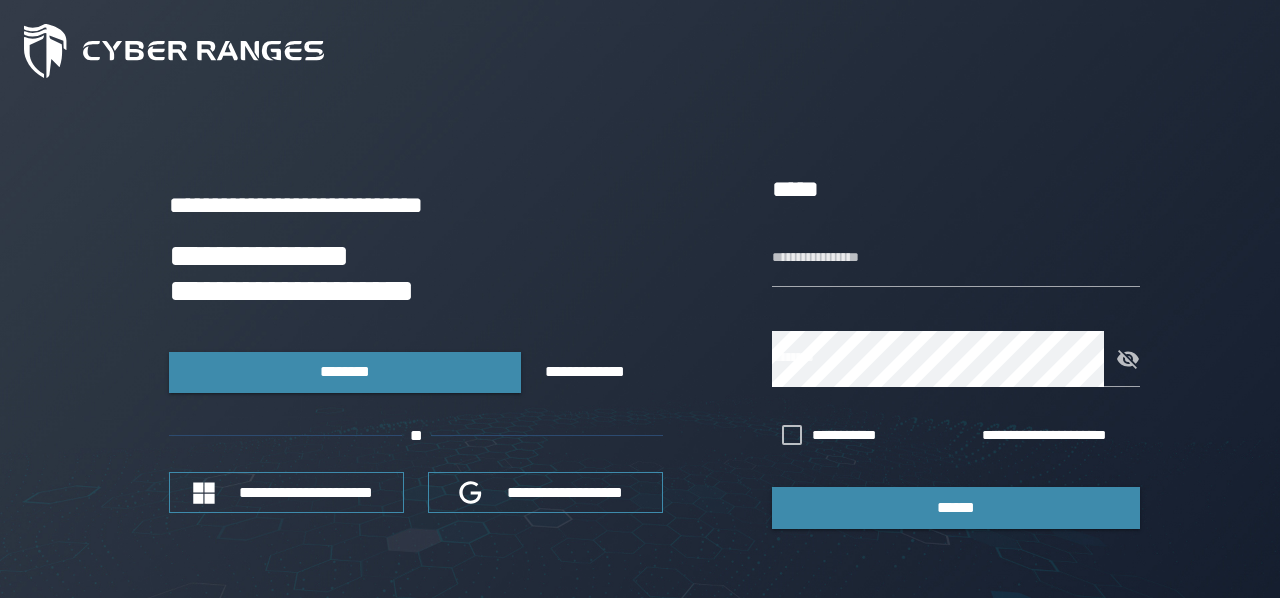 scroll, scrollTop: 0, scrollLeft: 0, axis: both 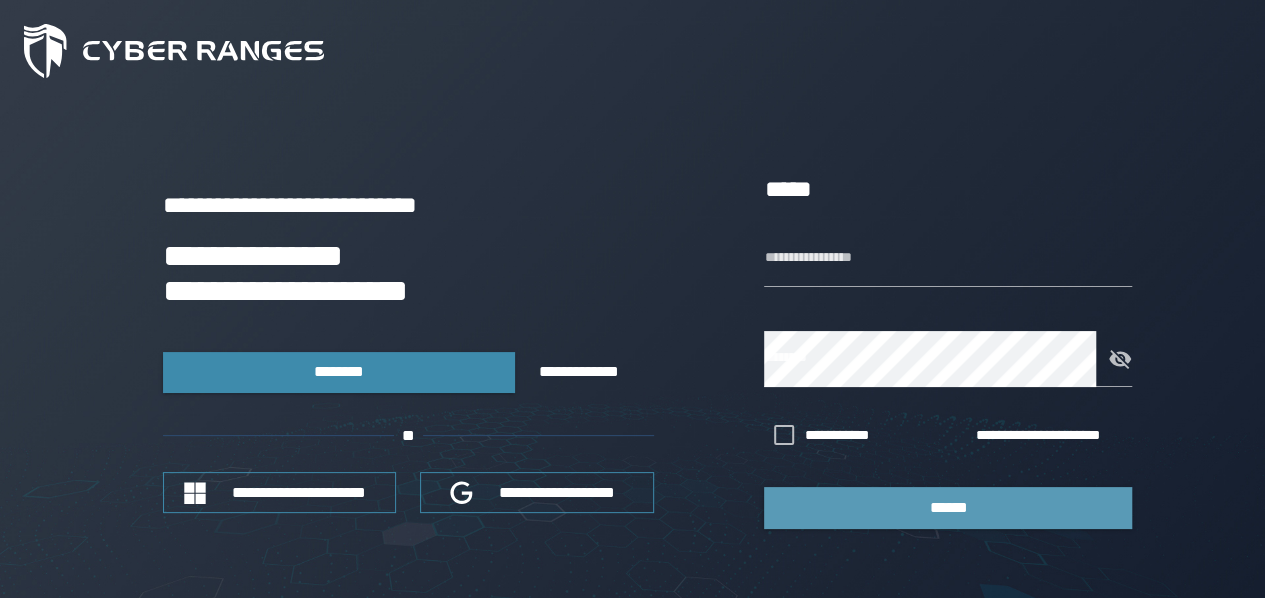 type on "********" 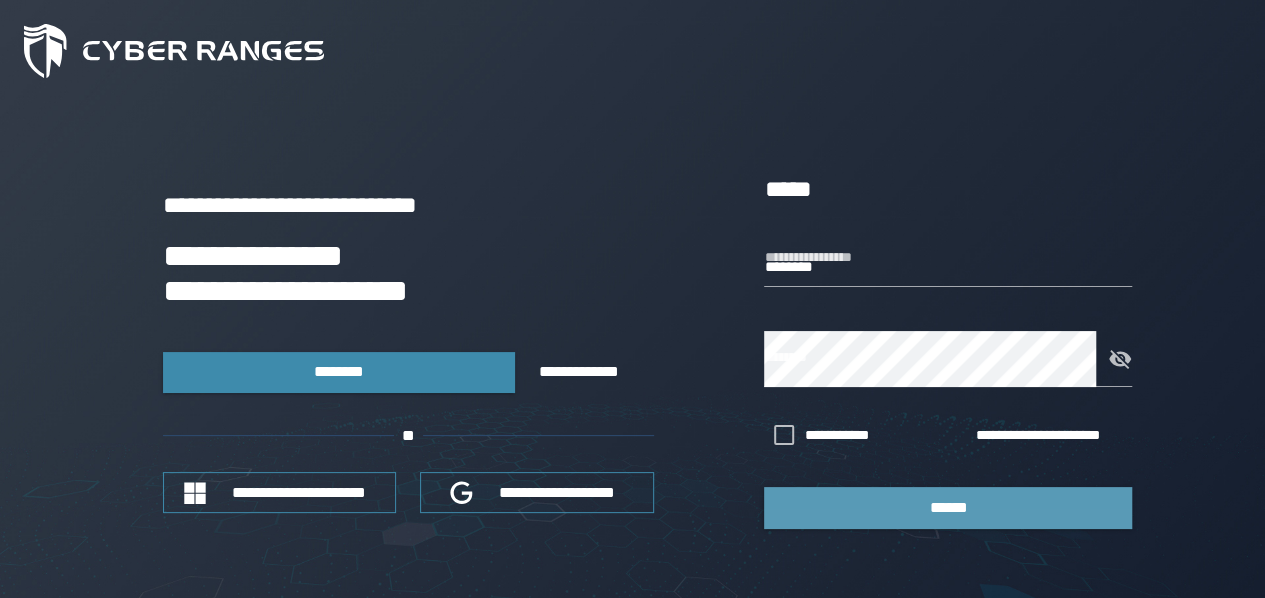 click on "******" at bounding box center [948, 507] 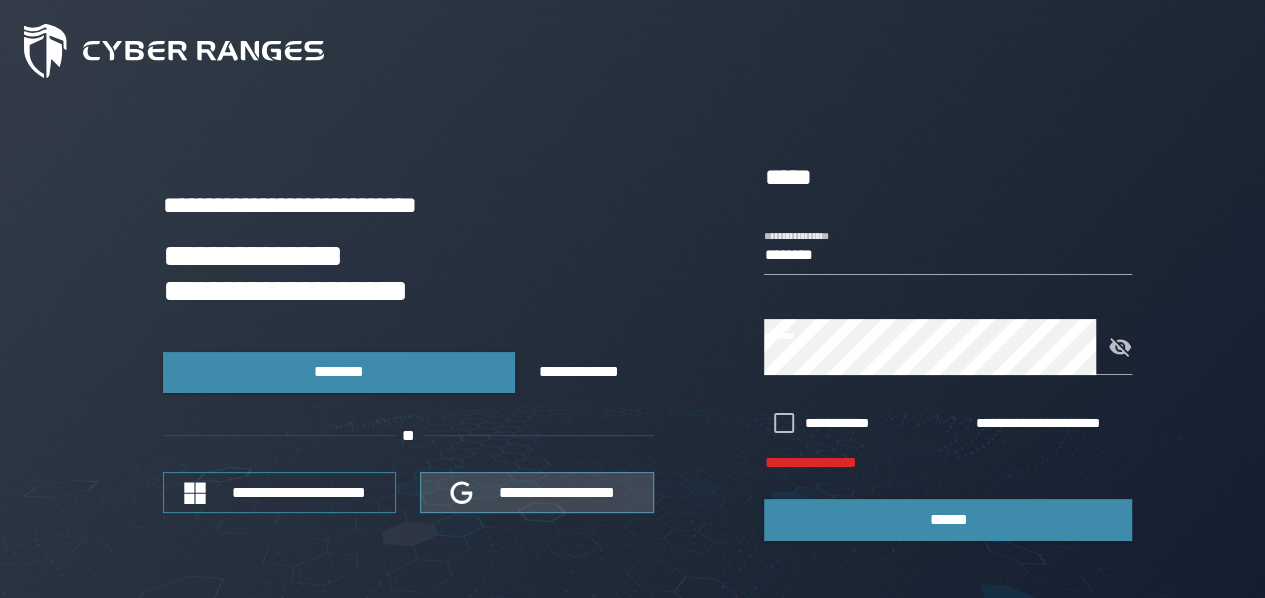 click on "**********" at bounding box center (557, 492) 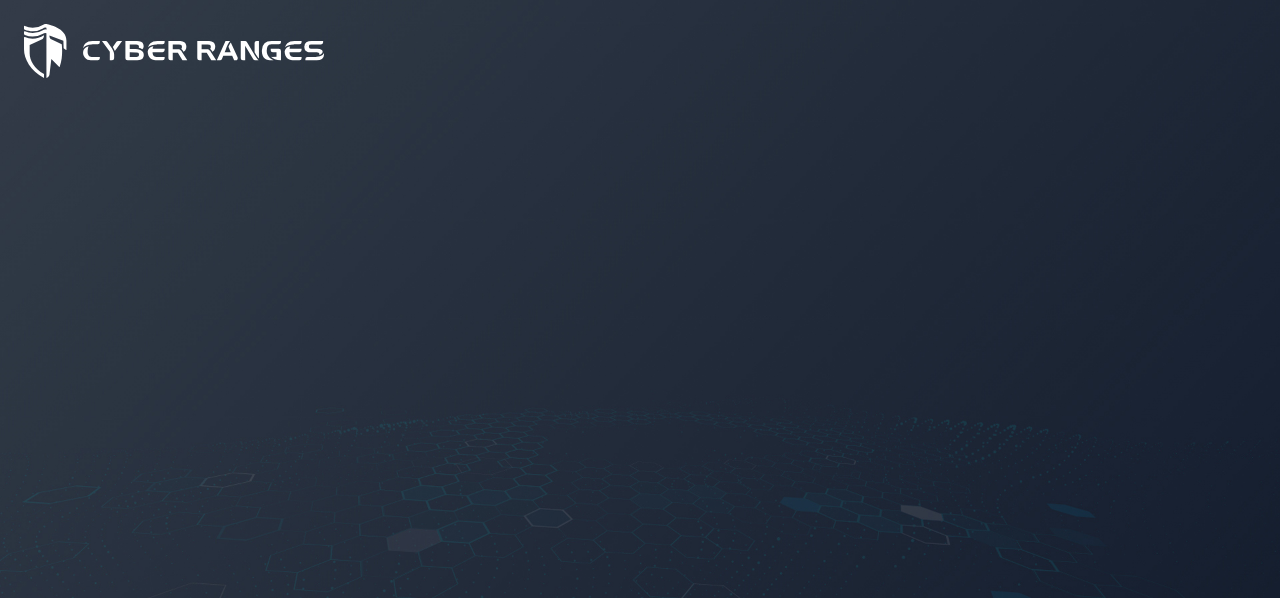 scroll, scrollTop: 0, scrollLeft: 0, axis: both 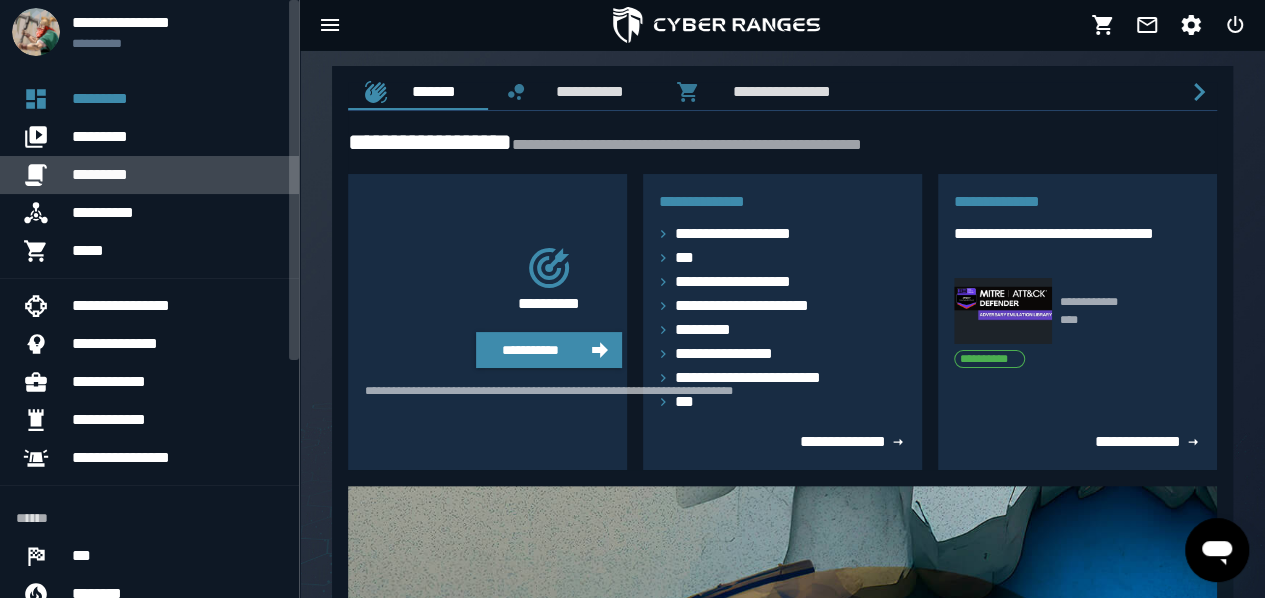 click on "*********" at bounding box center (177, 175) 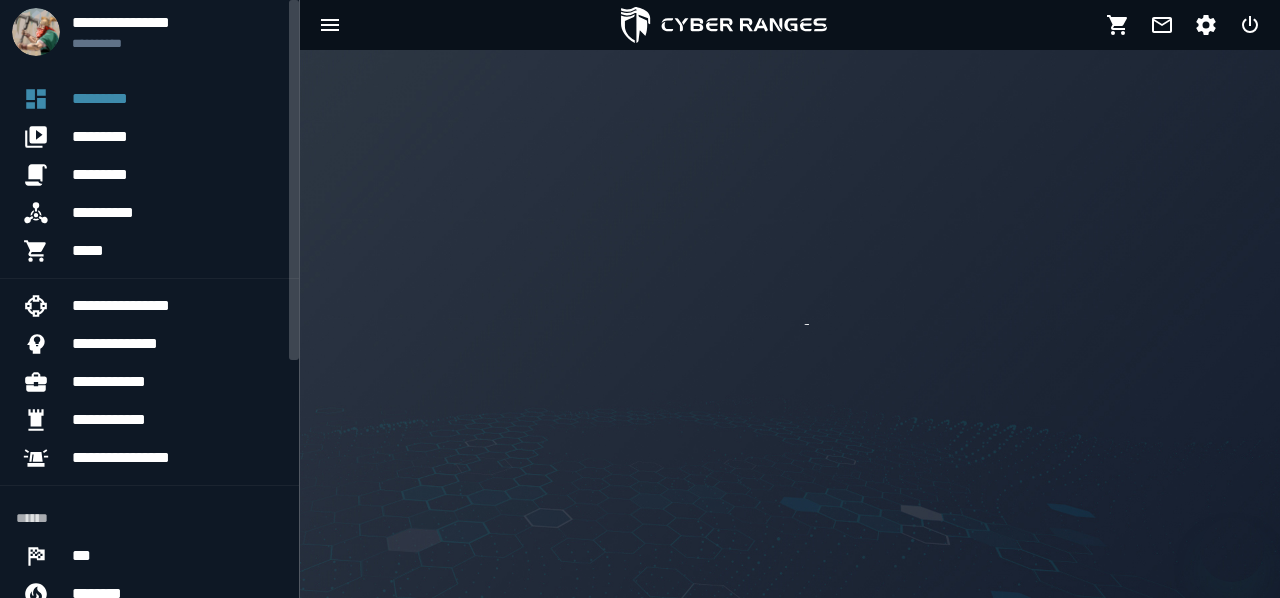 scroll, scrollTop: 0, scrollLeft: 0, axis: both 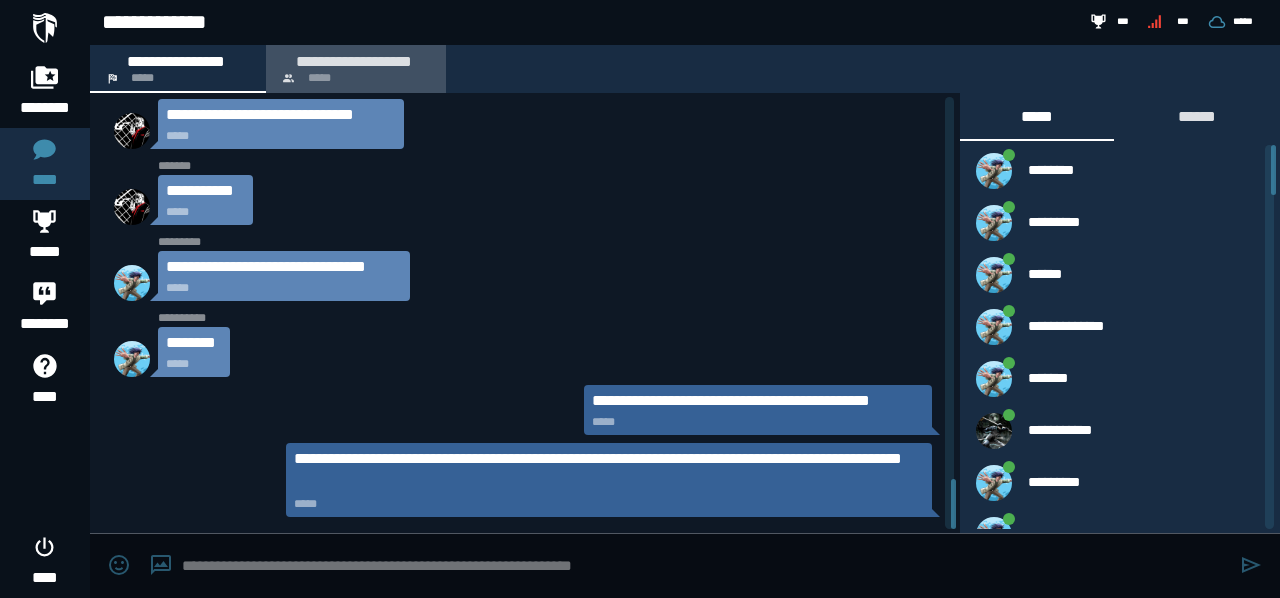 click on "**********" at bounding box center [355, 69] 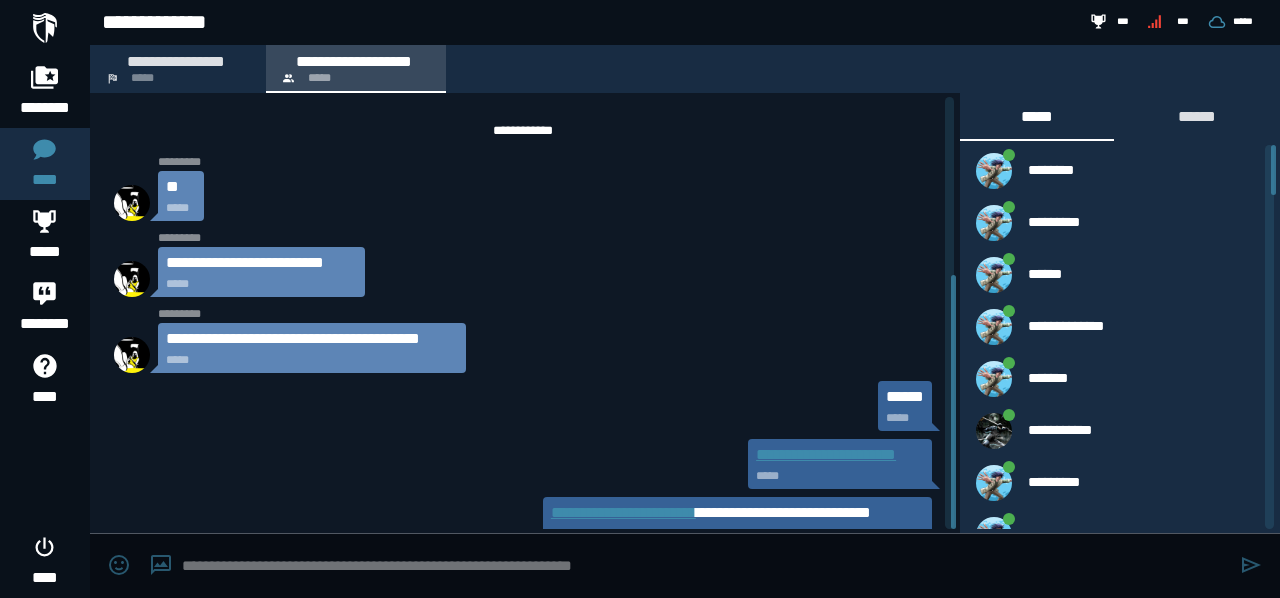 scroll, scrollTop: 303, scrollLeft: 0, axis: vertical 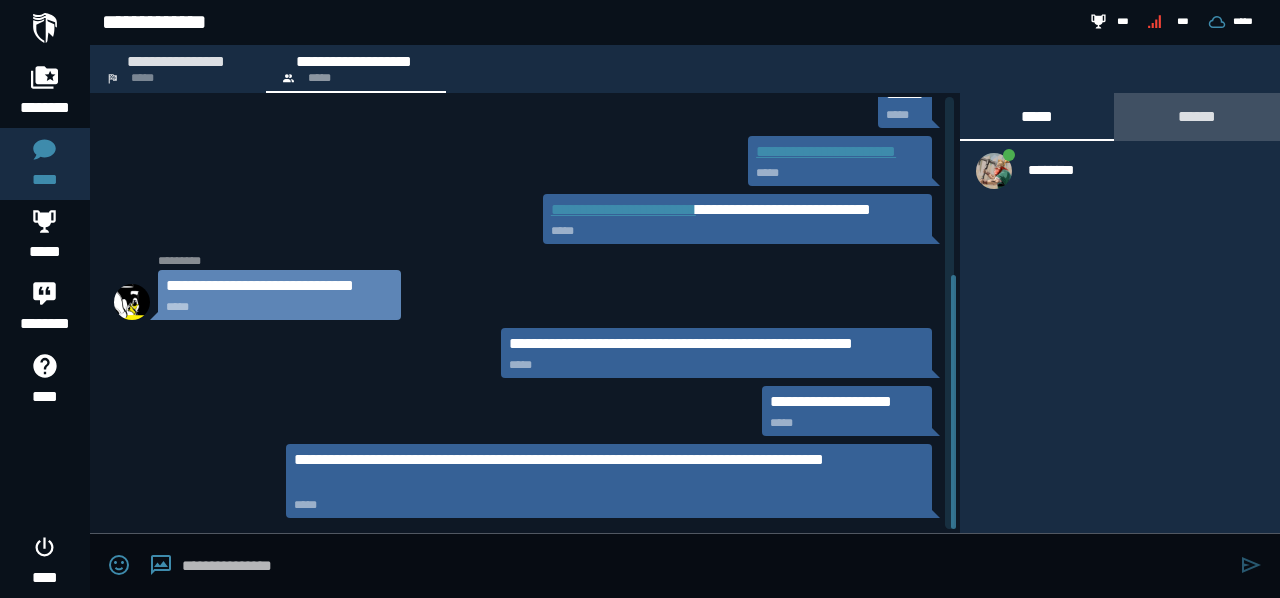 click on "******" at bounding box center (1197, 117) 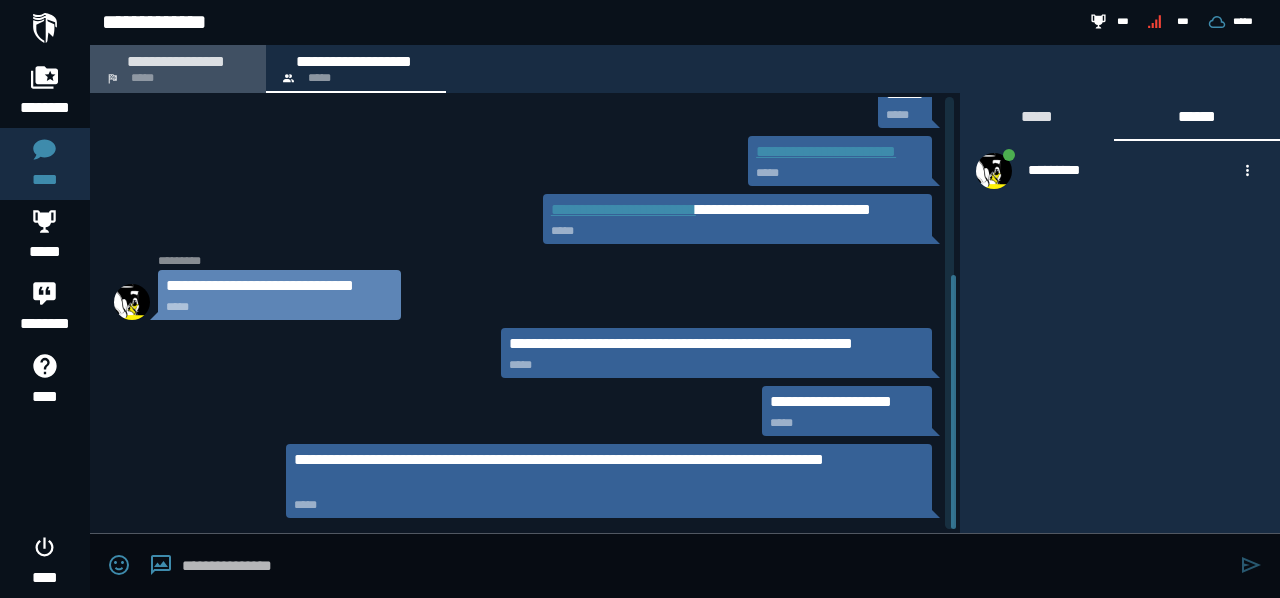 click on "**********" at bounding box center (176, 61) 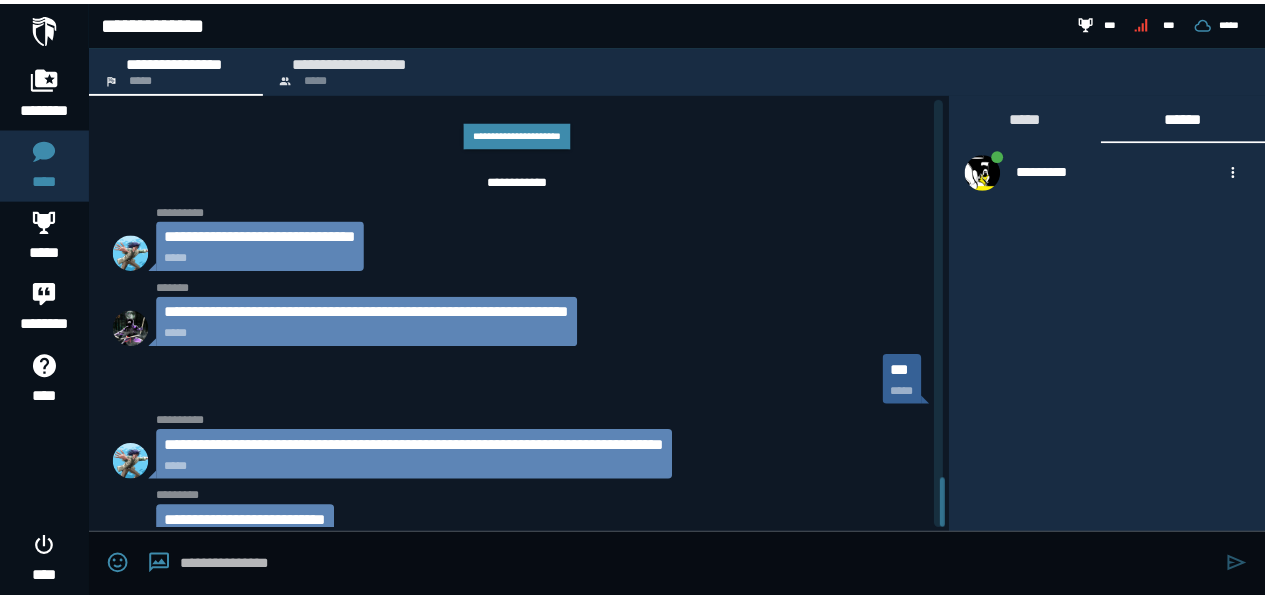 scroll, scrollTop: 3603, scrollLeft: 0, axis: vertical 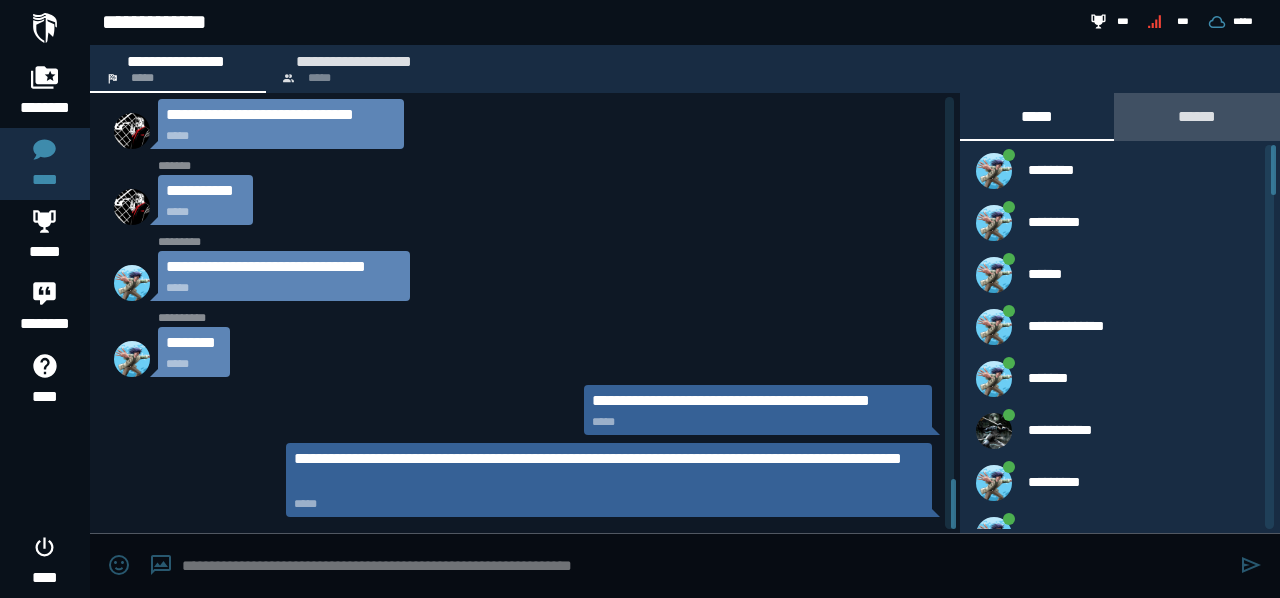 click on "******" at bounding box center [1197, 116] 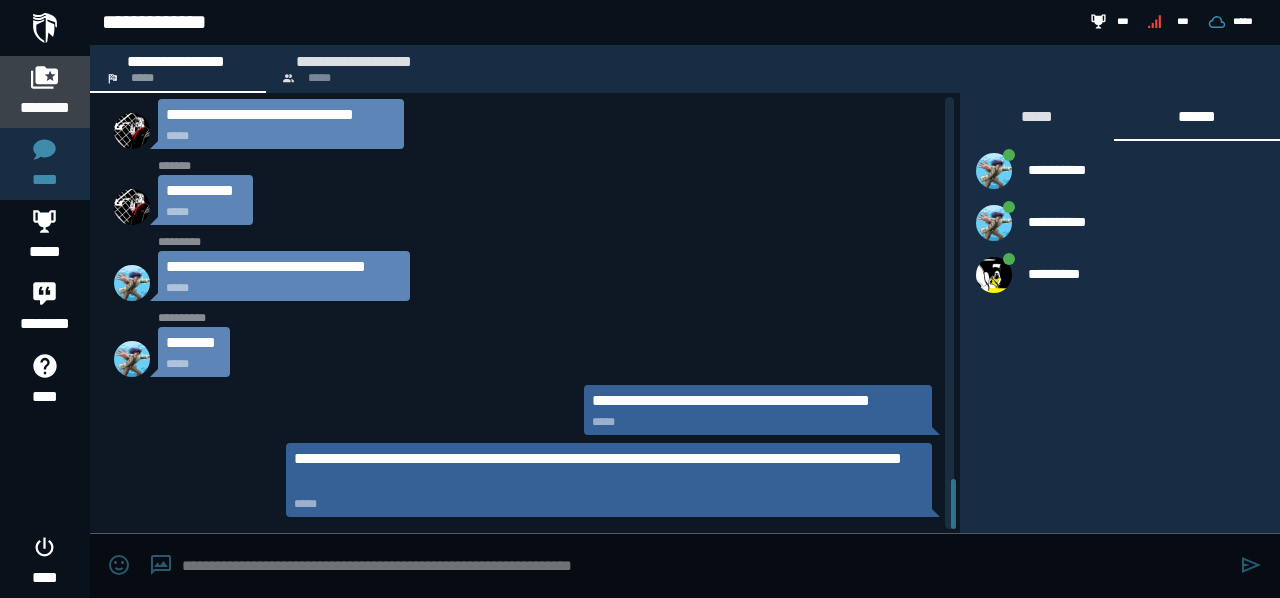 click on "********" at bounding box center [45, 108] 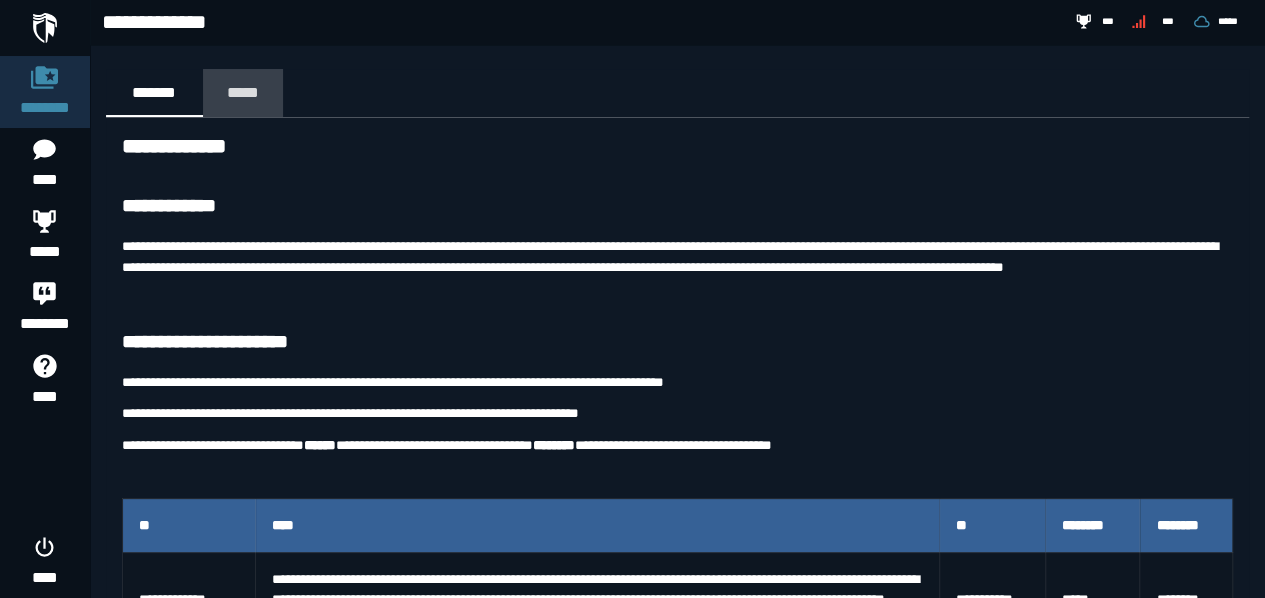 click on "*****" at bounding box center [243, 92] 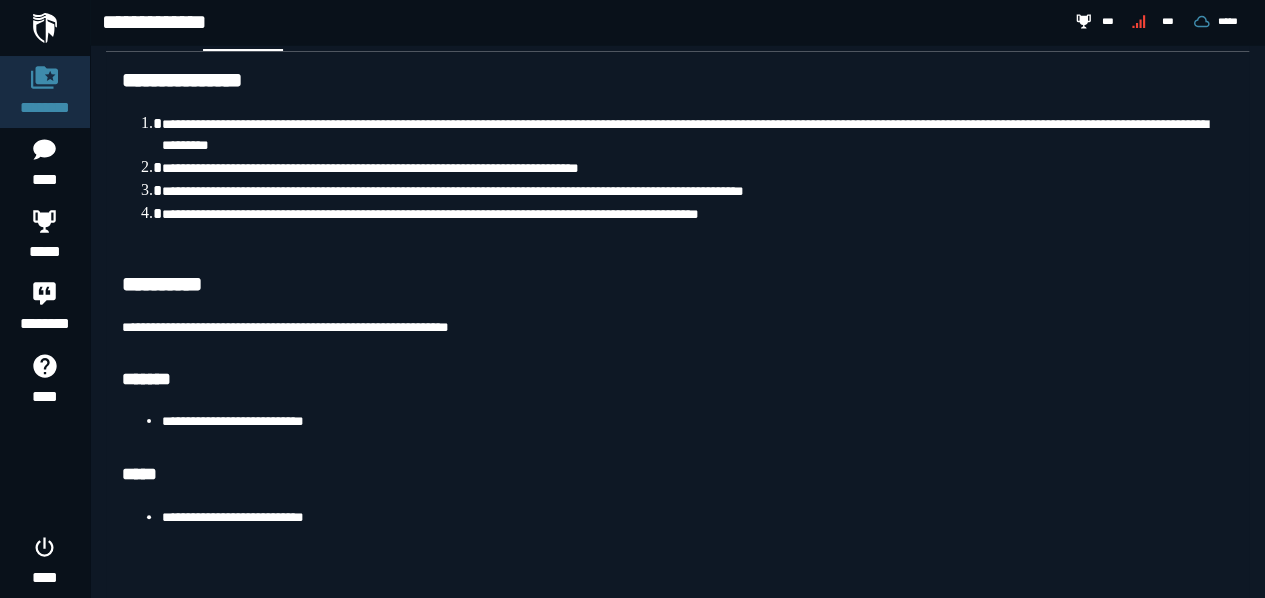 scroll, scrollTop: 92, scrollLeft: 0, axis: vertical 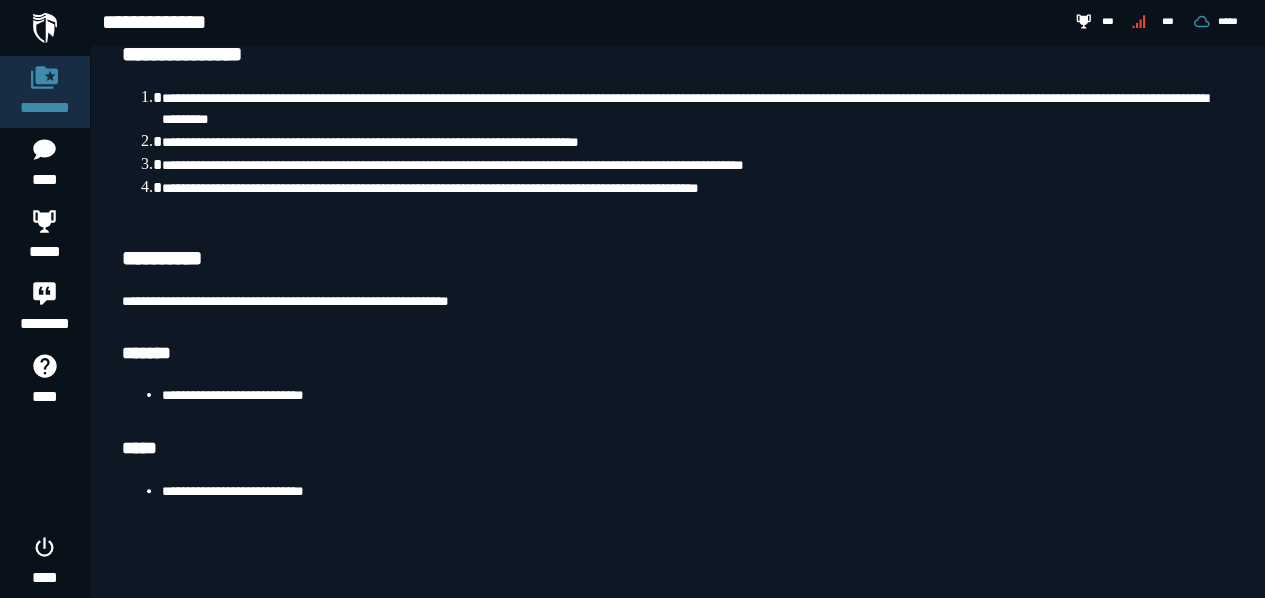 click at bounding box center [45, 28] 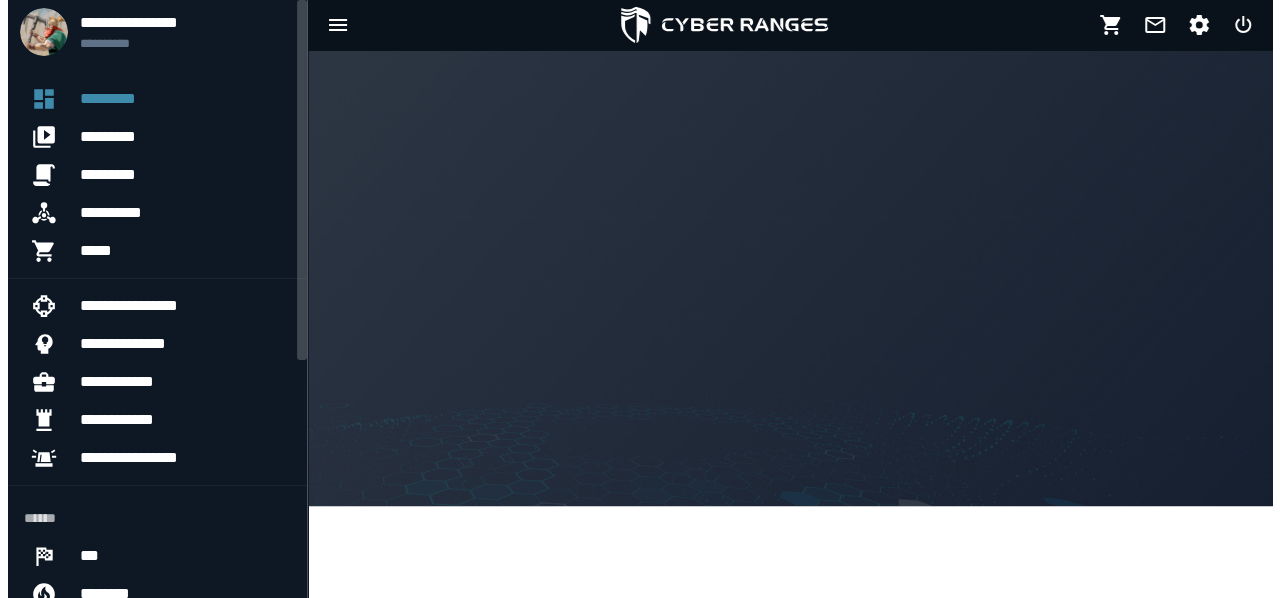 scroll, scrollTop: 0, scrollLeft: 0, axis: both 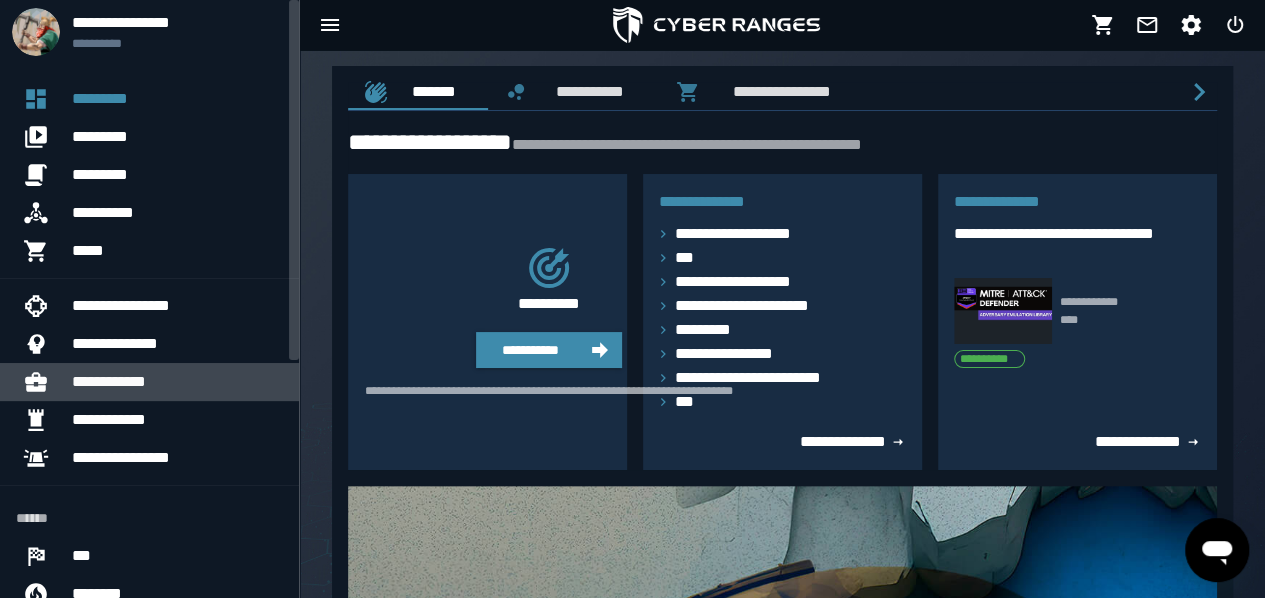 click on "**********" at bounding box center [177, 382] 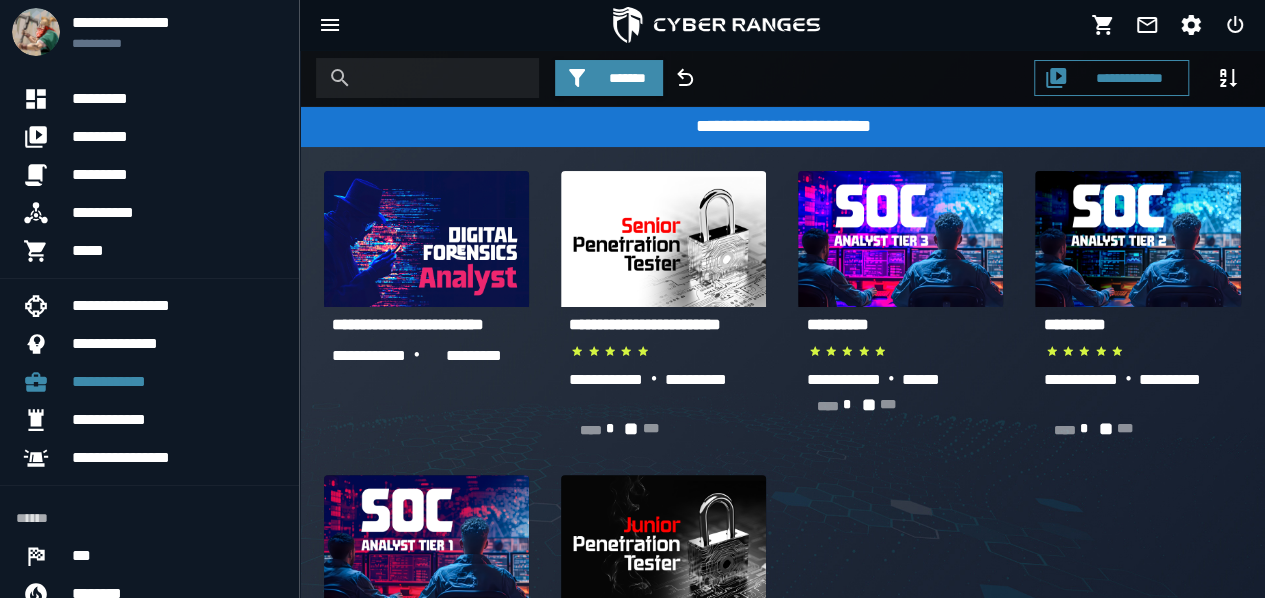 click on "**********" 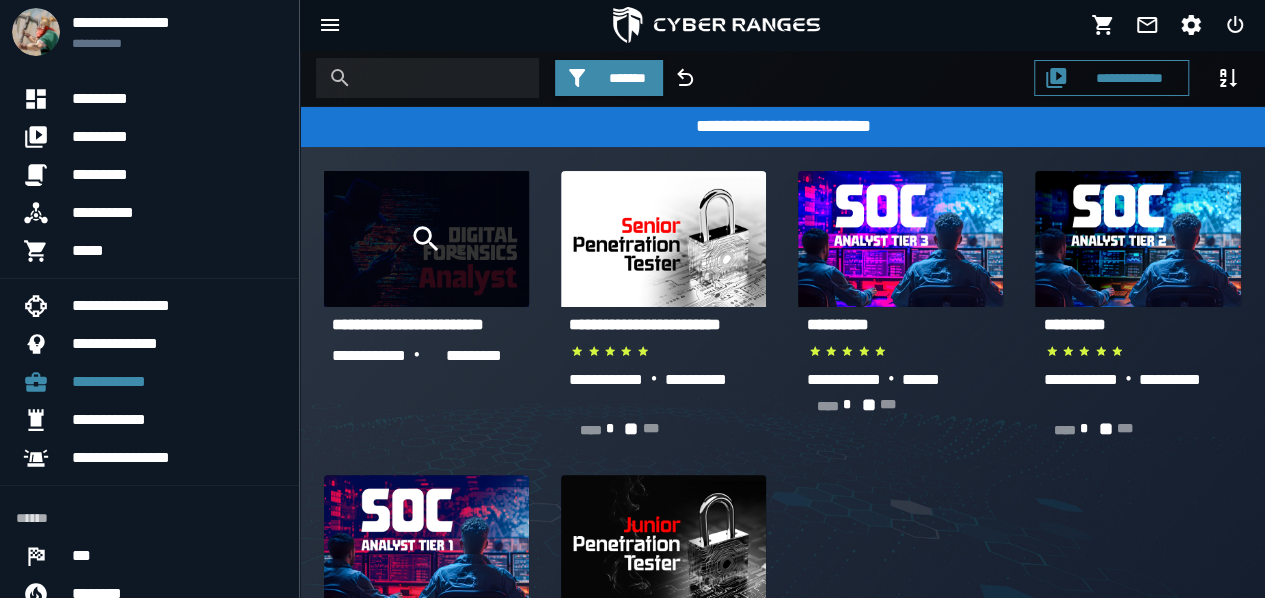 click 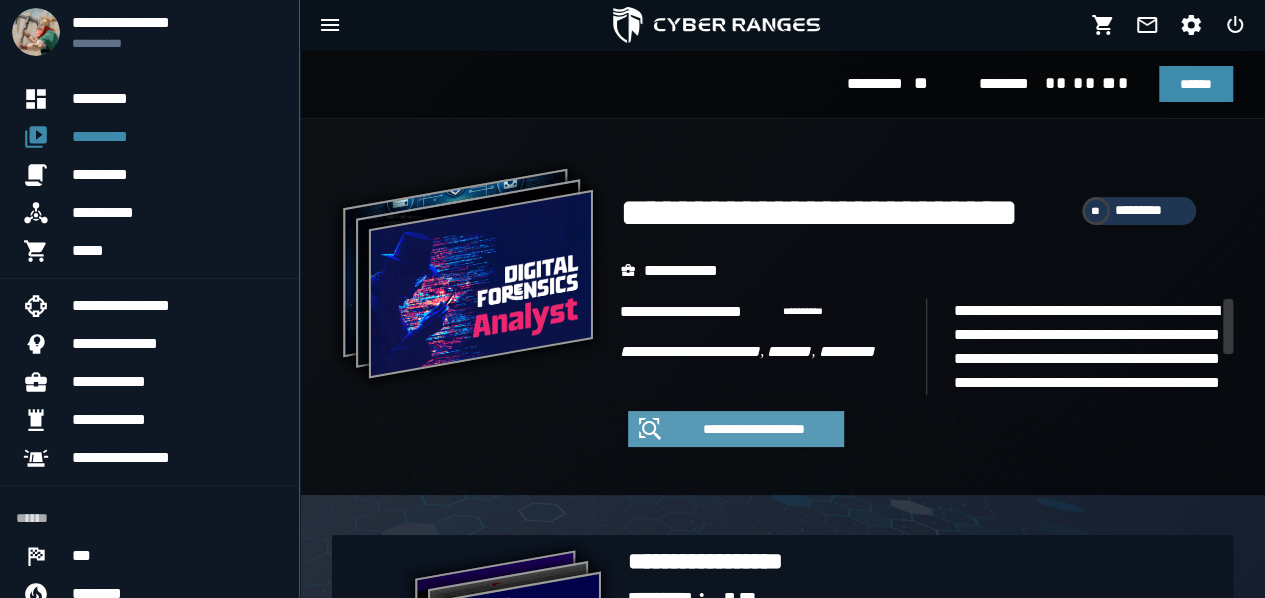 click on "**********" at bounding box center (754, 429) 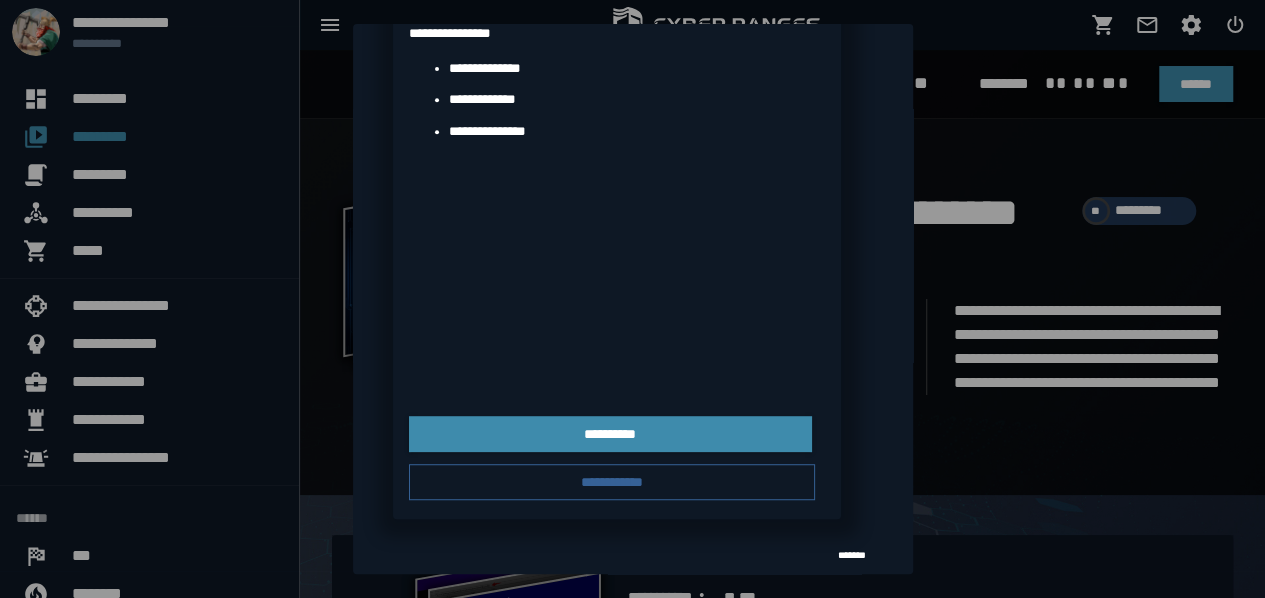 scroll, scrollTop: 434, scrollLeft: 0, axis: vertical 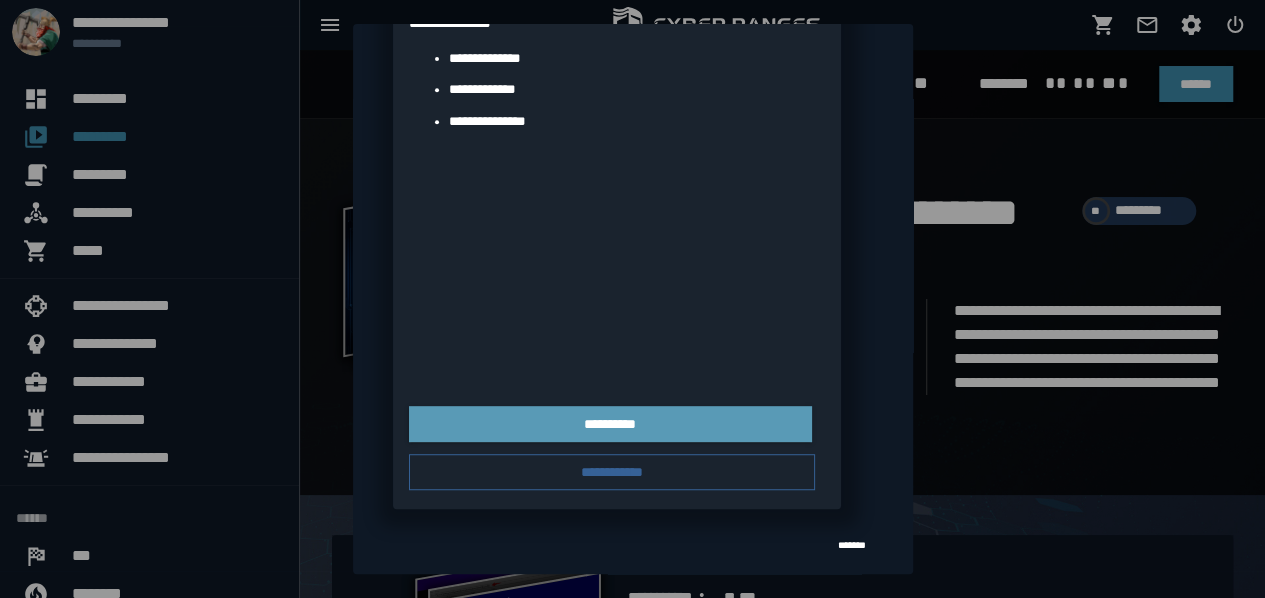 click on "**********" at bounding box center (610, 424) 